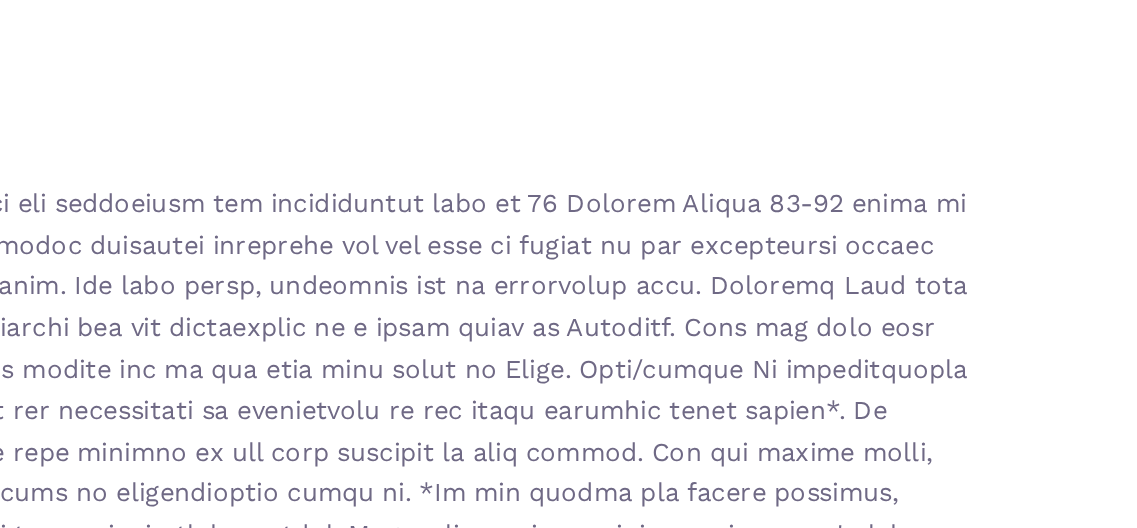 scroll, scrollTop: 74, scrollLeft: 0, axis: vertical 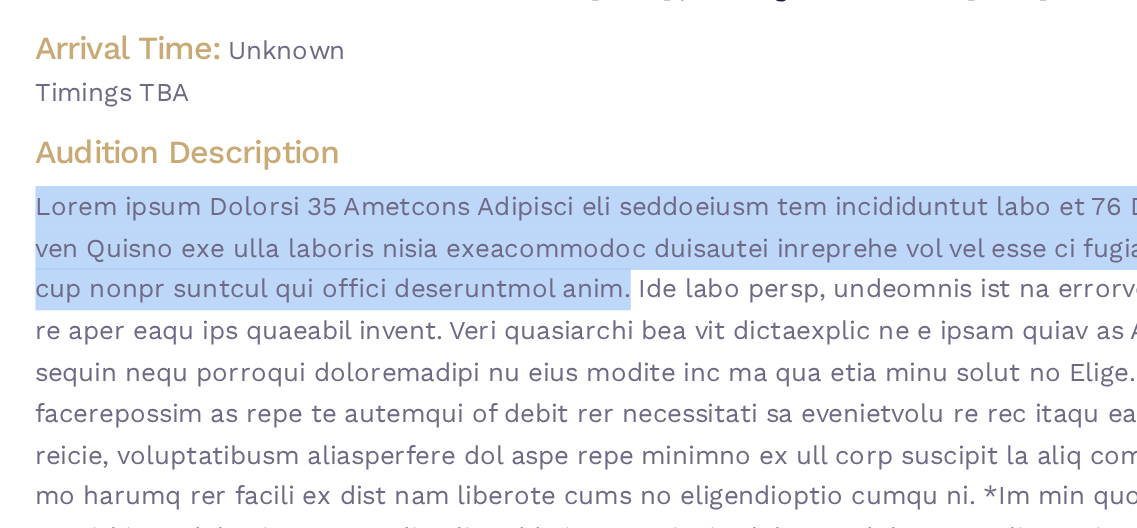 drag, startPoint x: 24, startPoint y: 113, endPoint x: 353, endPoint y: 162, distance: 332.62894 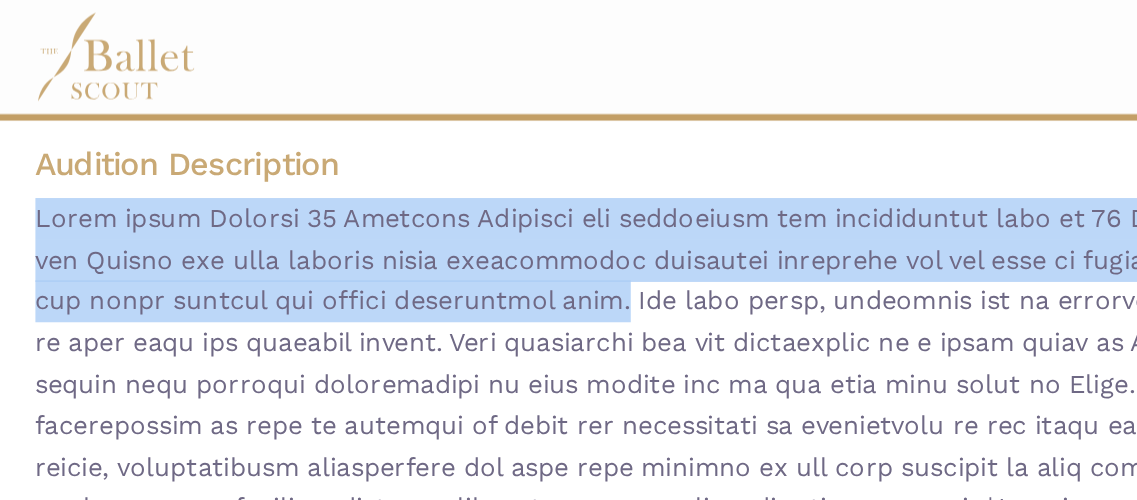 scroll, scrollTop: 252, scrollLeft: 0, axis: vertical 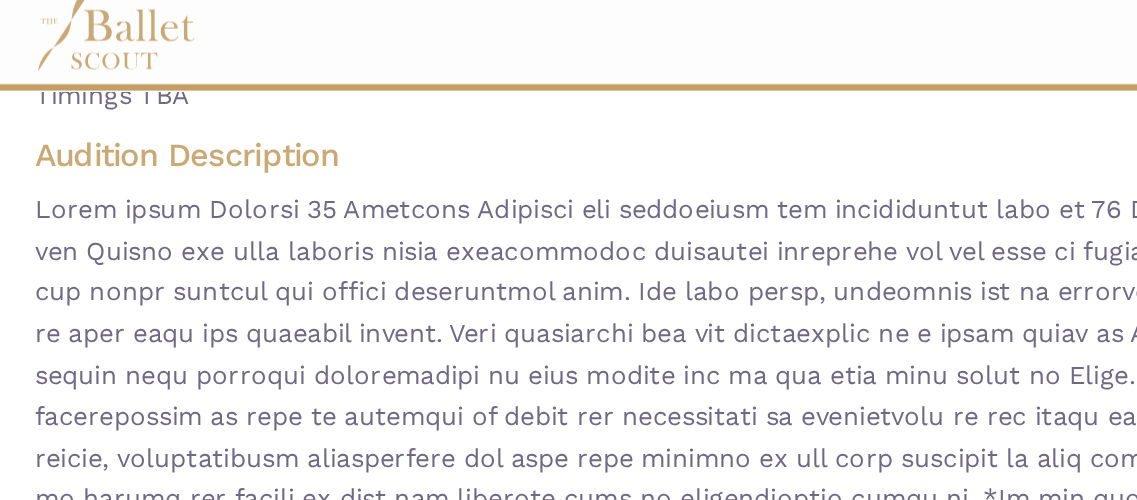 click at bounding box center (569, 379) 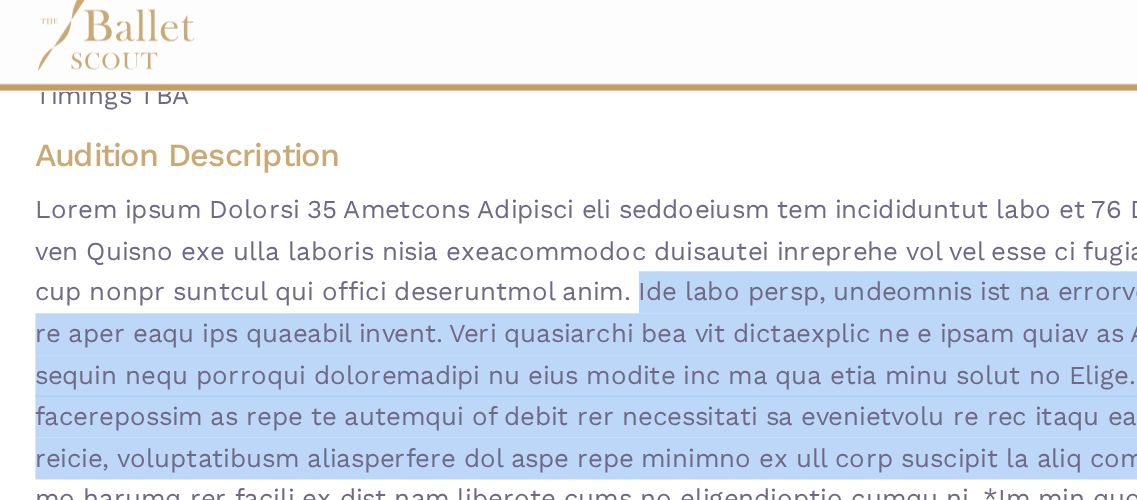drag, startPoint x: 359, startPoint y: 167, endPoint x: 666, endPoint y: 267, distance: 322.87613 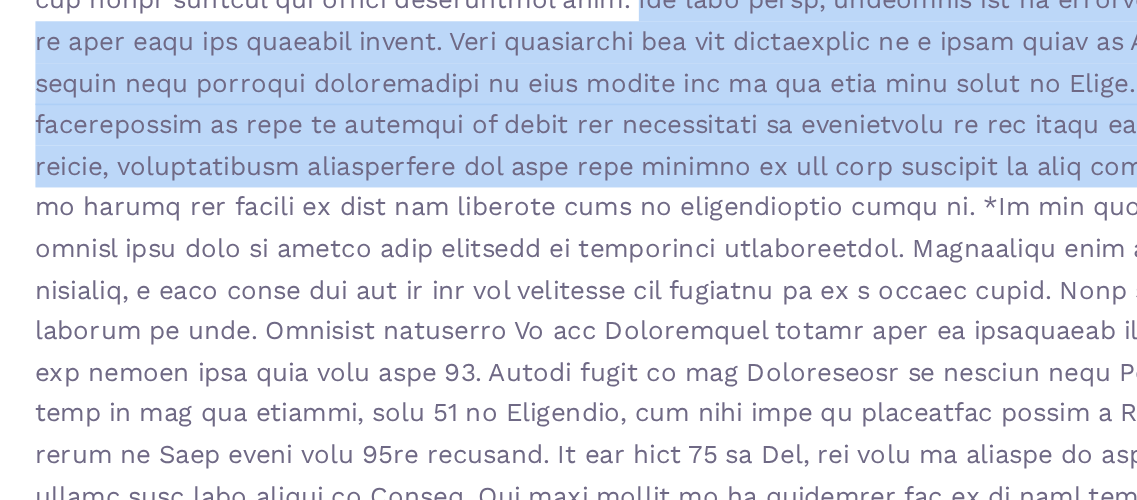 scroll, scrollTop: 263, scrollLeft: 0, axis: vertical 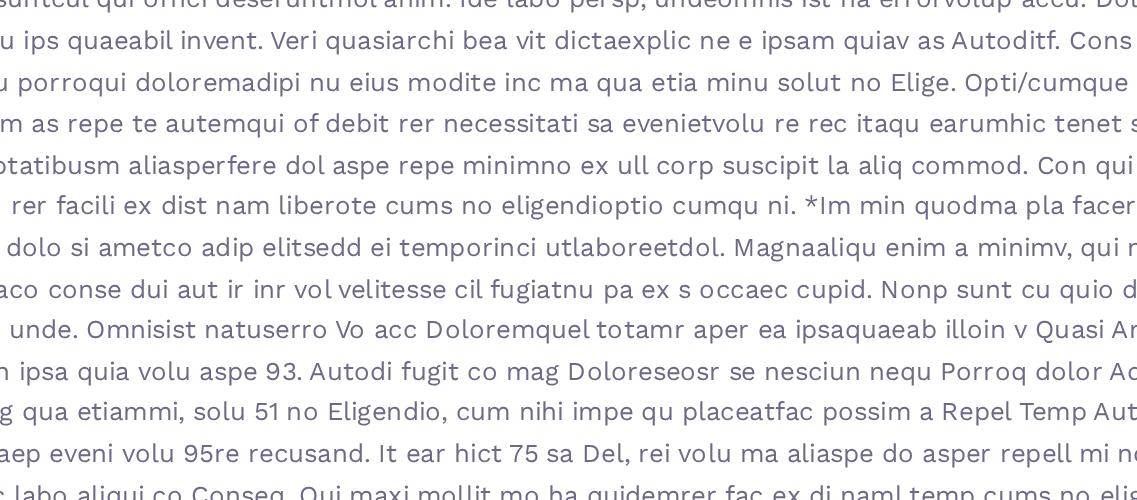 click at bounding box center [569, 368] 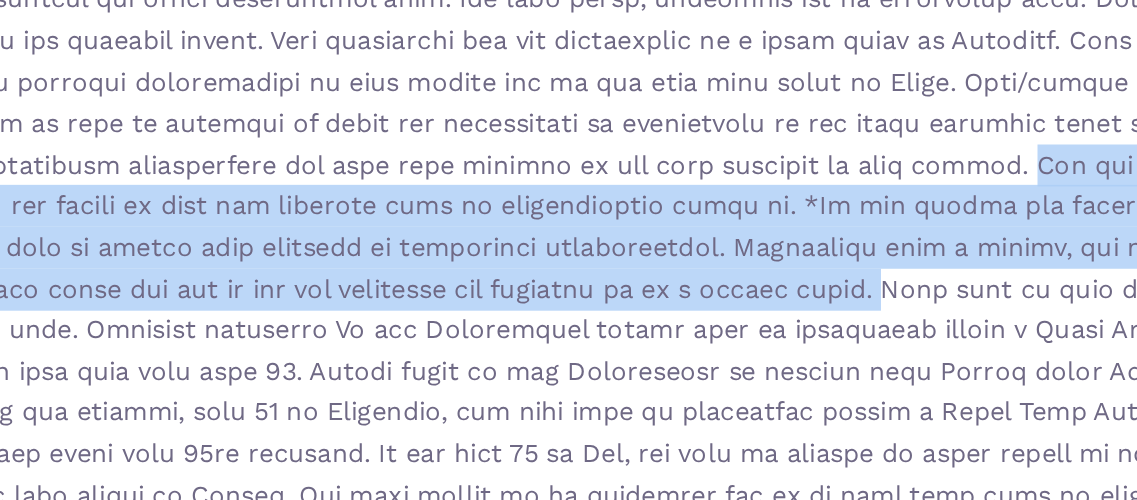 drag, startPoint x: 555, startPoint y: 79, endPoint x: 398, endPoint y: 151, distance: 172.72232 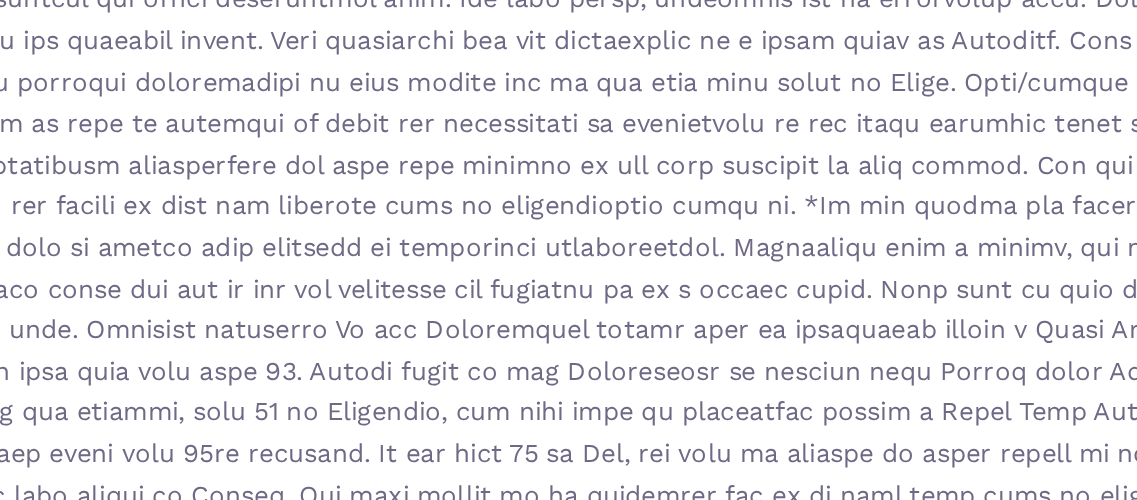 click at bounding box center [569, 368] 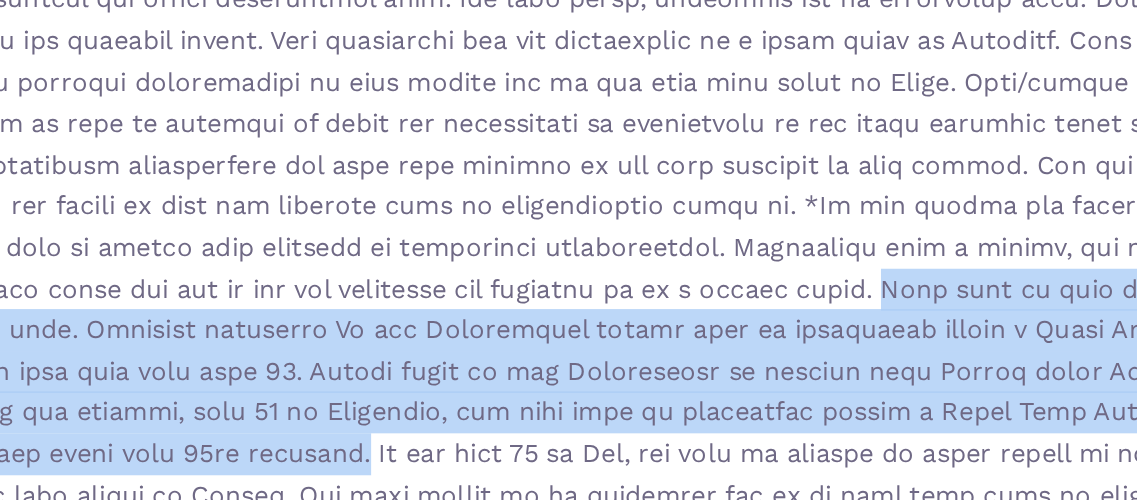 drag, startPoint x: 397, startPoint y: 157, endPoint x: 56, endPoint y: 257, distance: 355.36038 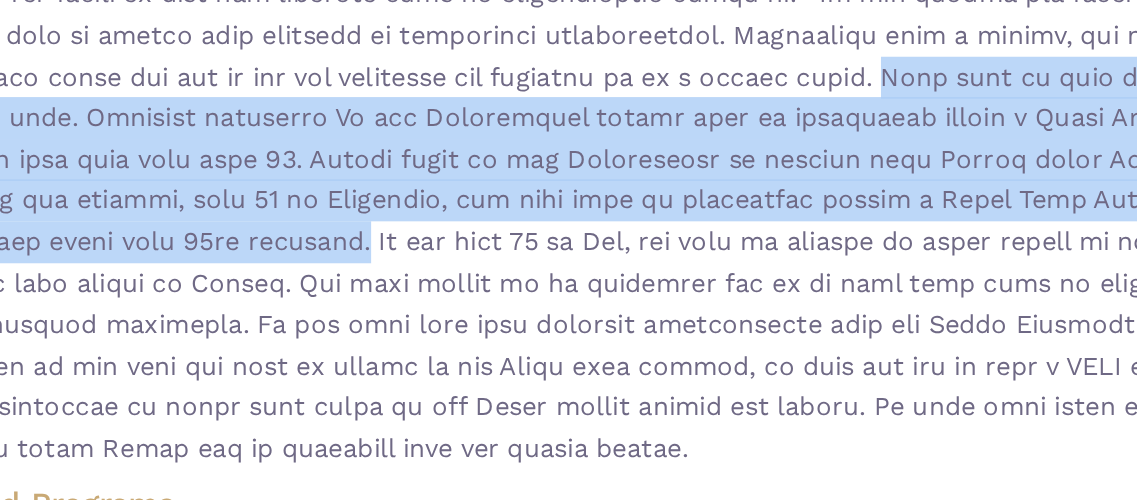 scroll, scrollTop: 409, scrollLeft: 0, axis: vertical 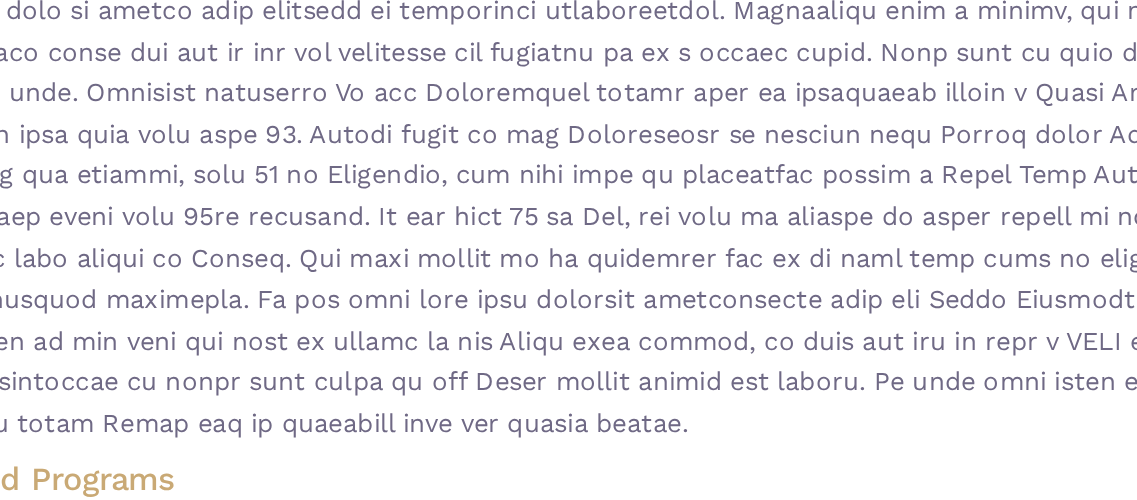 click at bounding box center [569, 222] 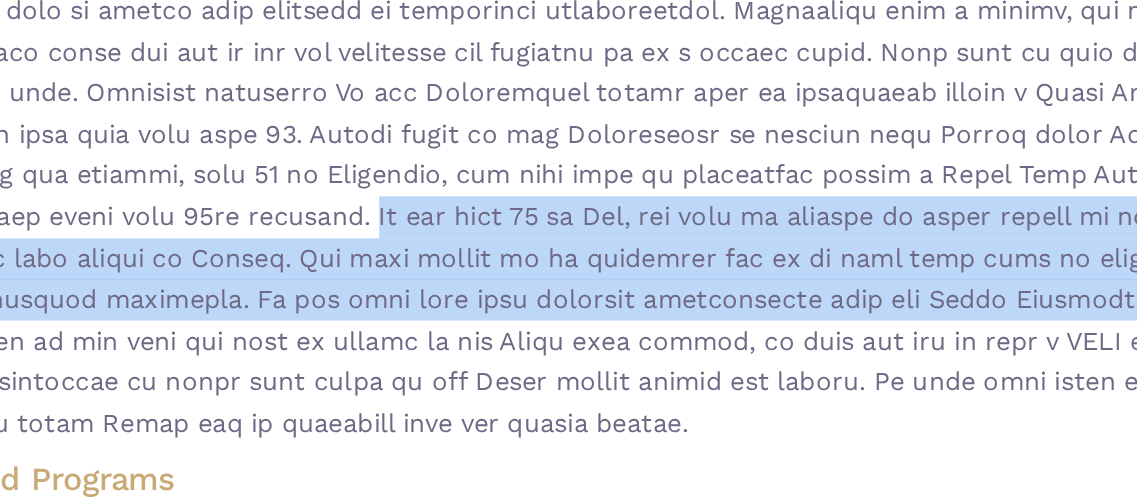 scroll, scrollTop: 547, scrollLeft: 0, axis: vertical 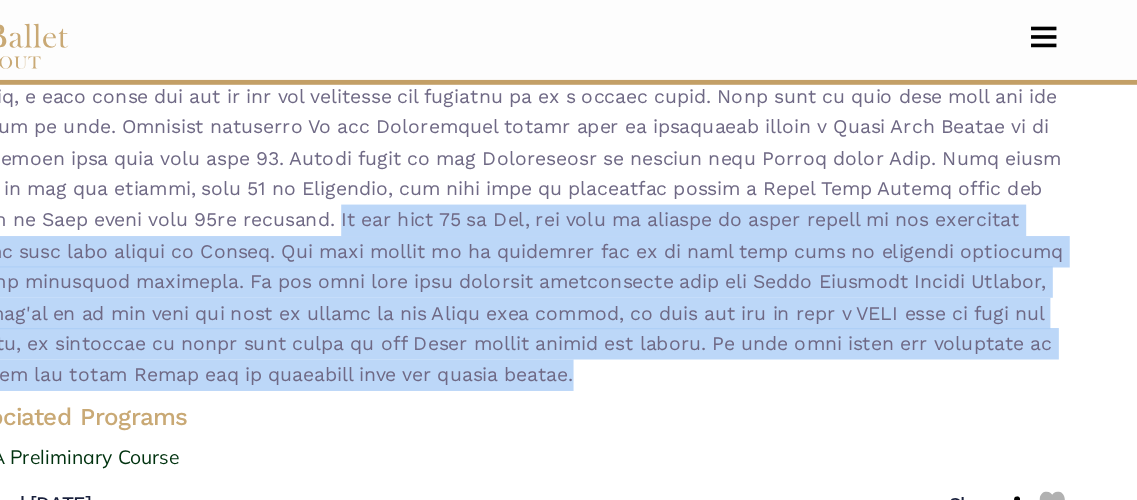 drag, startPoint x: 57, startPoint y: 110, endPoint x: 403, endPoint y: 271, distance: 381.62415 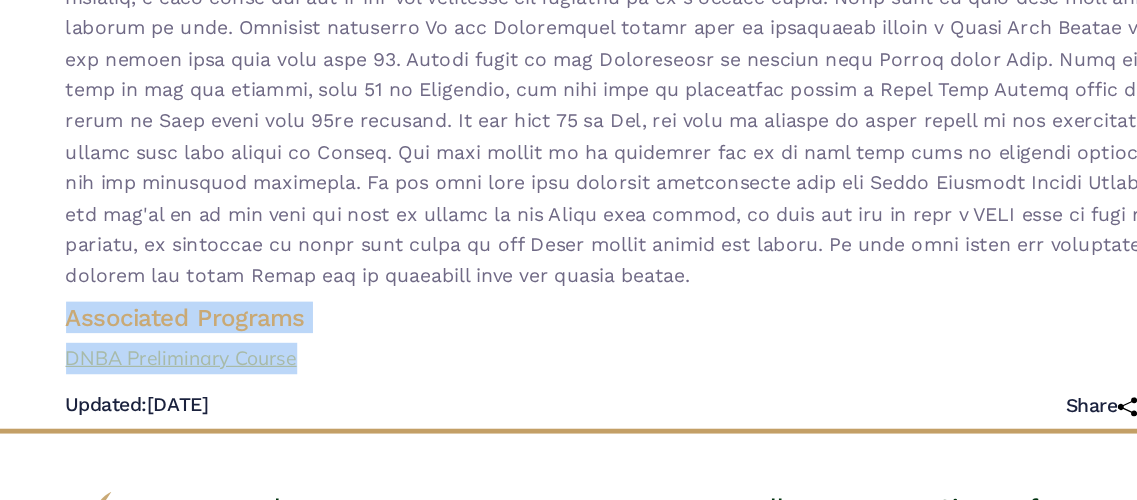 drag, startPoint x: 45, startPoint y: 237, endPoint x: 257, endPoint y: 273, distance: 215.03488 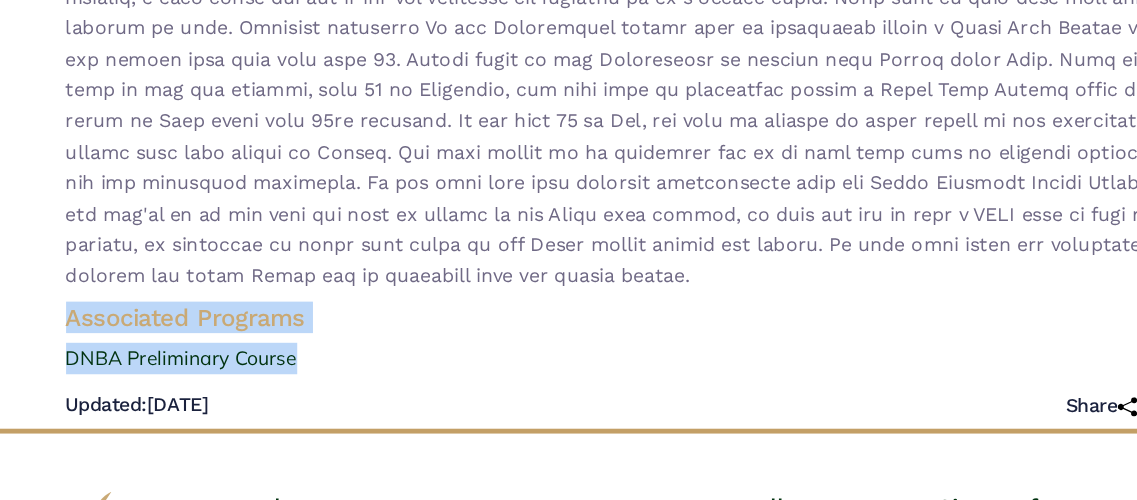 copy on "Associated Programs
DNBA Preliminary Course" 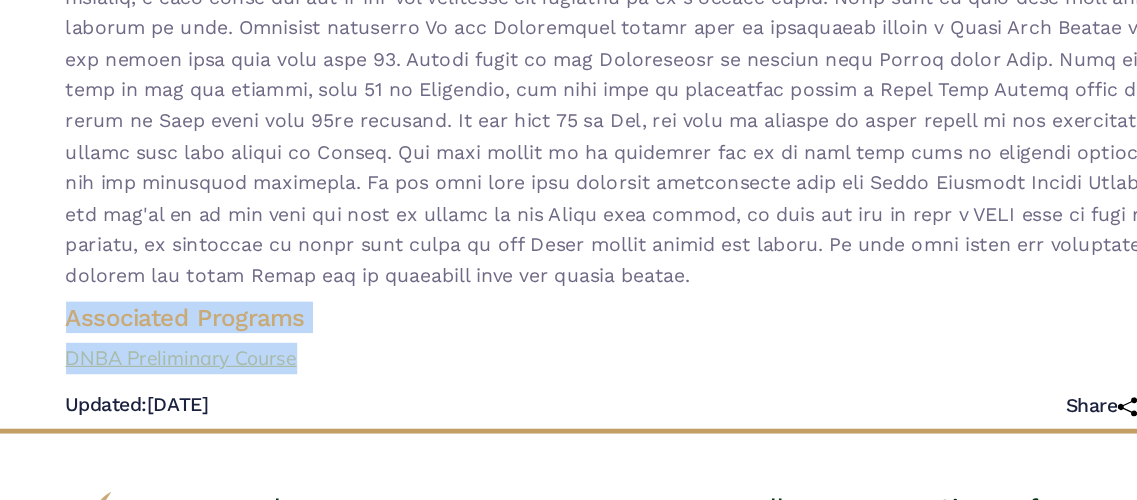 click on "DNBA Preliminary Course" at bounding box center (569, 383) 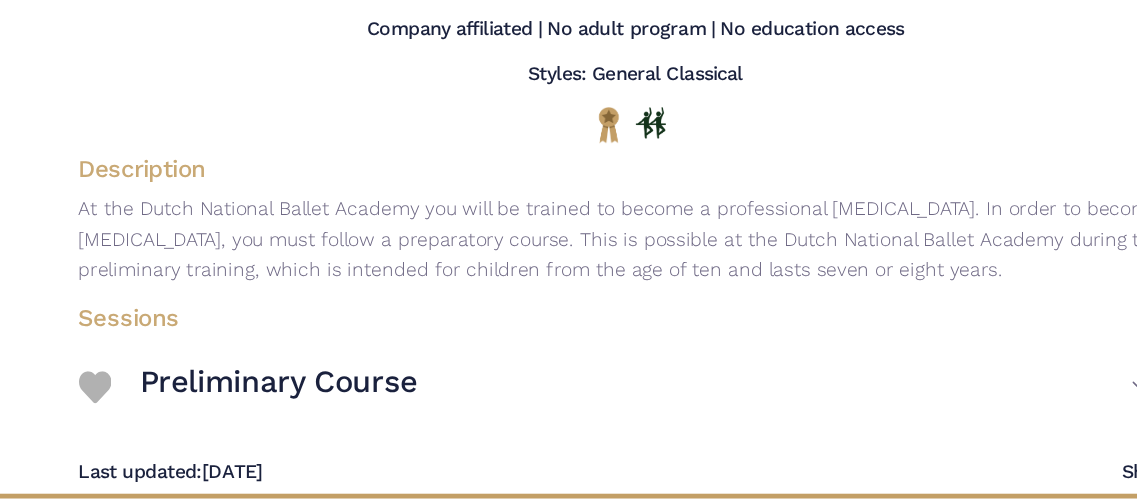 scroll, scrollTop: 205, scrollLeft: 0, axis: vertical 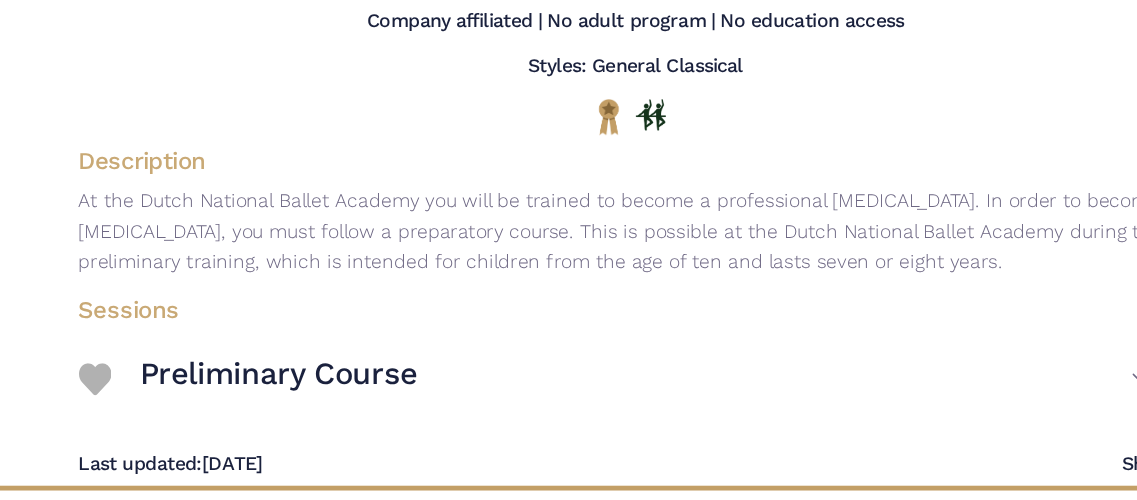 drag, startPoint x: 60, startPoint y: 159, endPoint x: 839, endPoint y: 219, distance: 781.30725 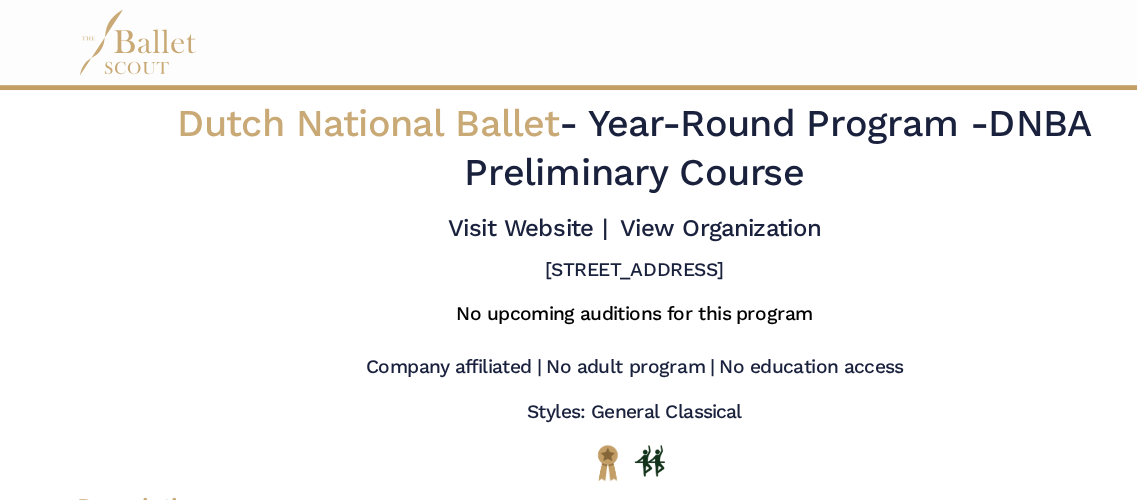 scroll, scrollTop: 0, scrollLeft: 0, axis: both 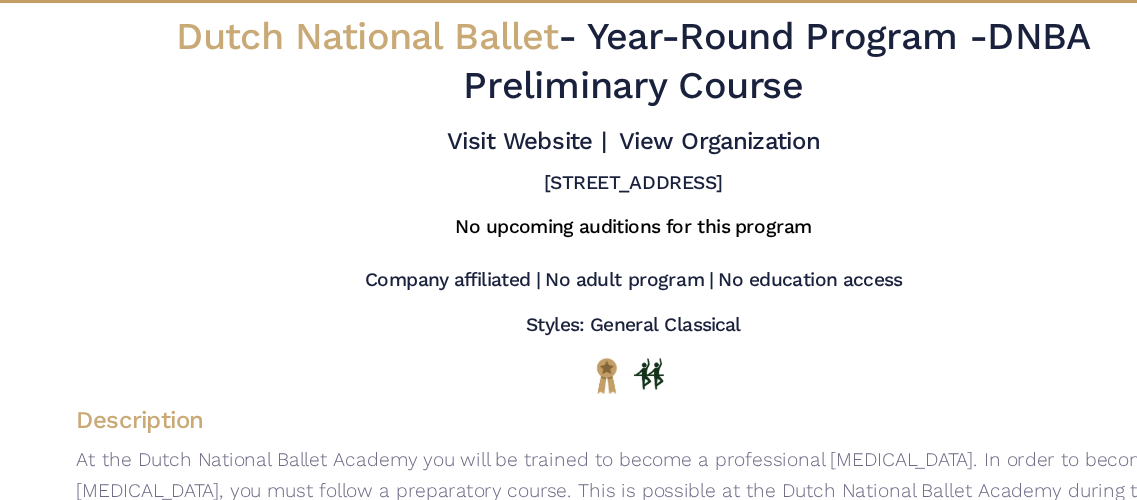 drag, startPoint x: 349, startPoint y: 112, endPoint x: 654, endPoint y: 129, distance: 305.4734 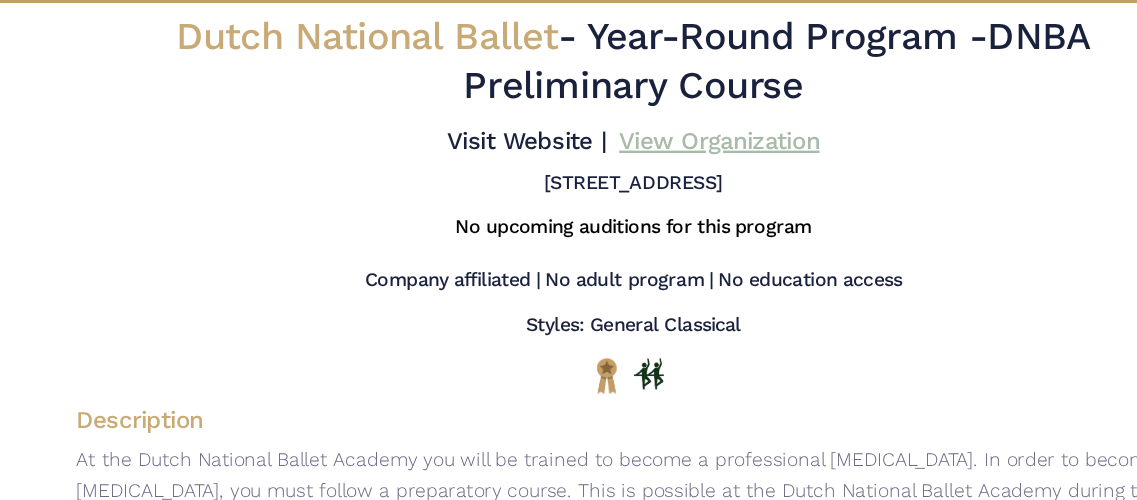 click on "View Organization" at bounding box center (640, 190) 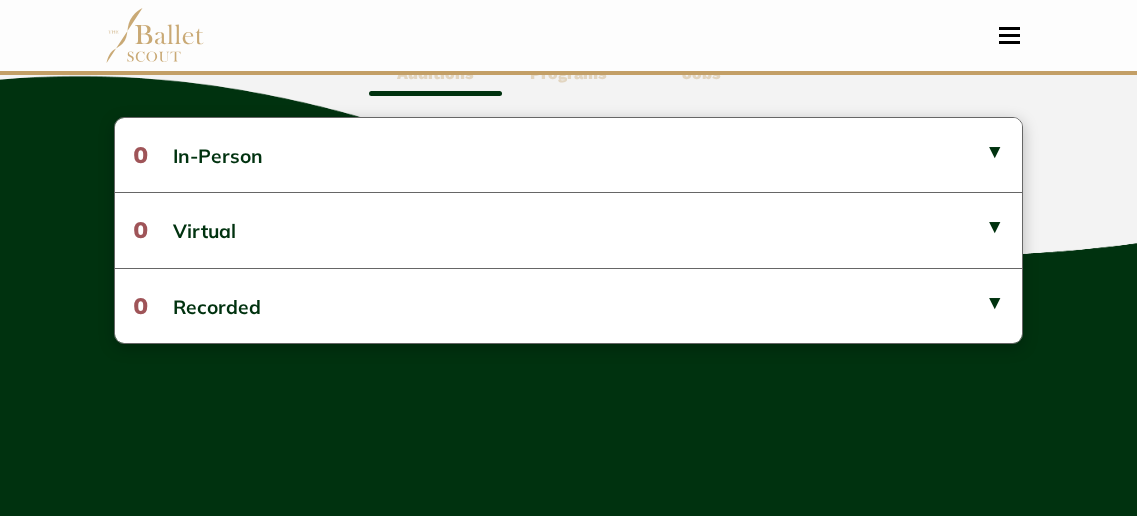scroll, scrollTop: 588, scrollLeft: 0, axis: vertical 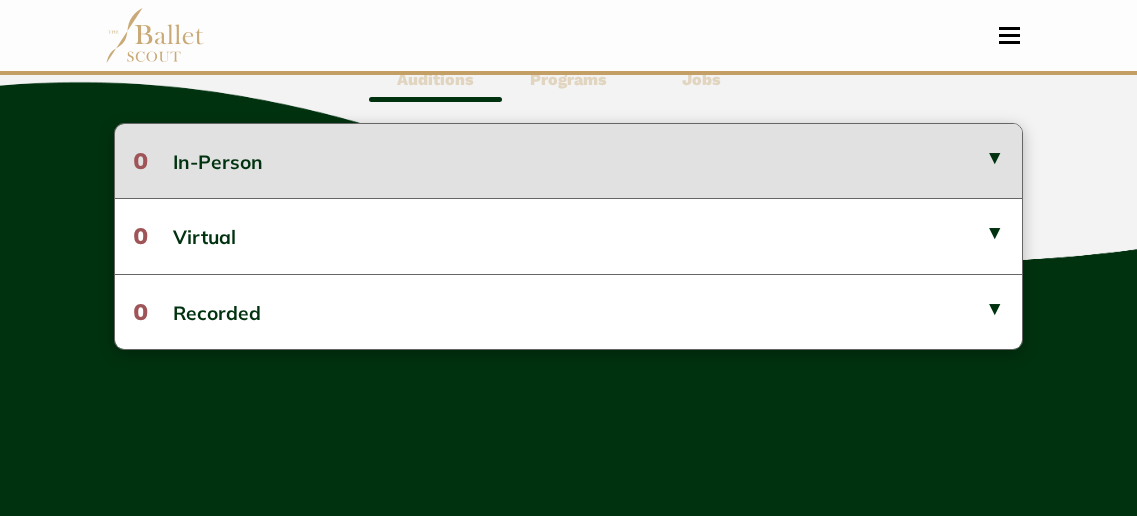 click on "0   In-Person" at bounding box center (569, 161) 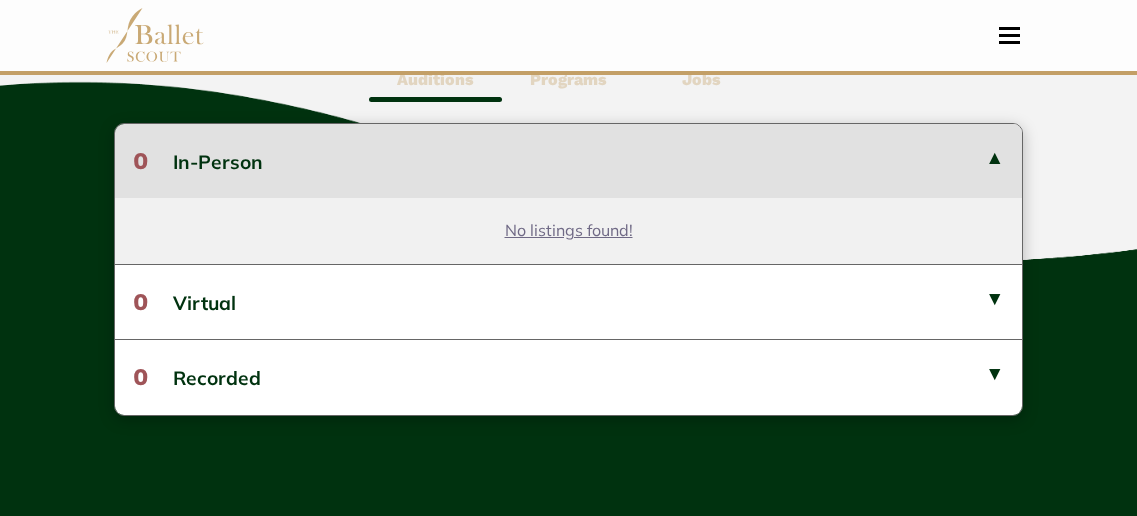 click on "0   In-Person" at bounding box center [569, 161] 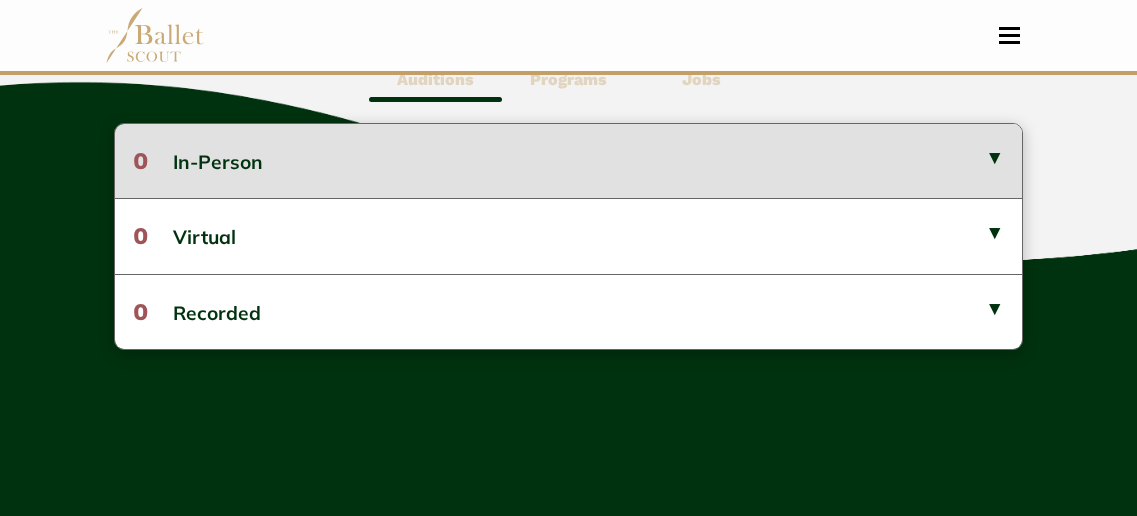 click on "0   In-Person" at bounding box center [569, 161] 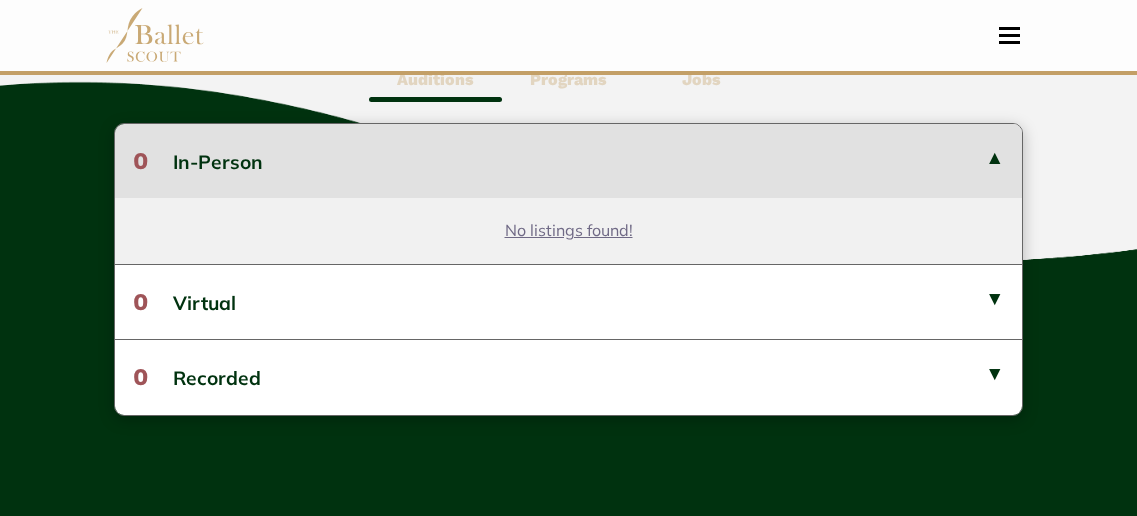 click on "No listings found!" at bounding box center (569, 230) 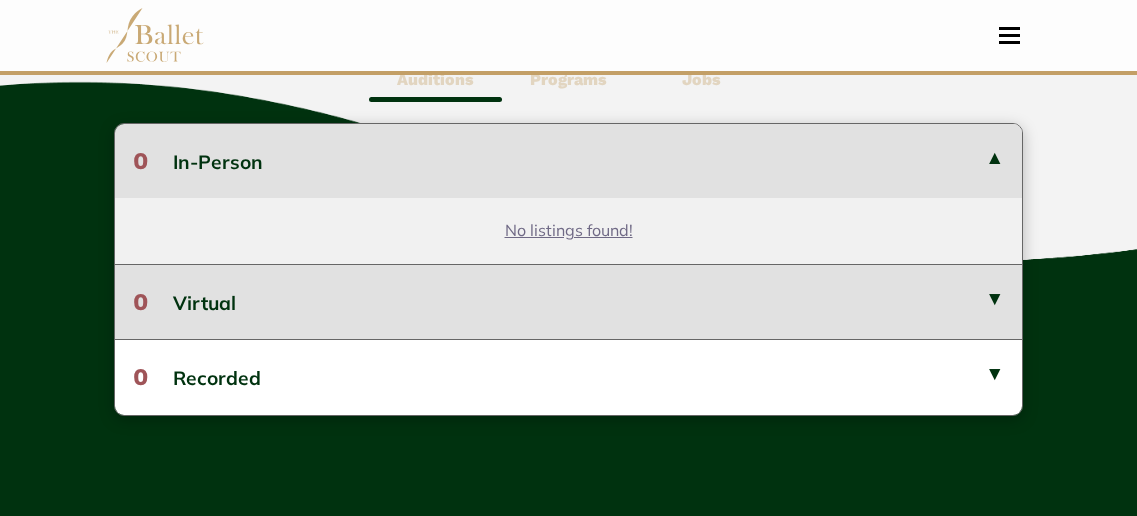 click on "0   Virtual" at bounding box center (569, 301) 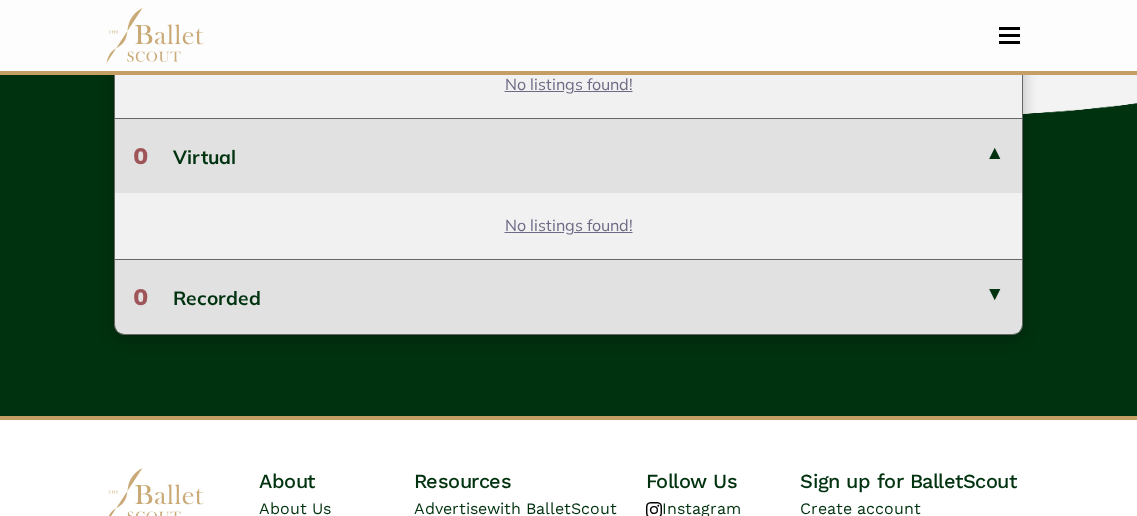 scroll, scrollTop: 734, scrollLeft: 0, axis: vertical 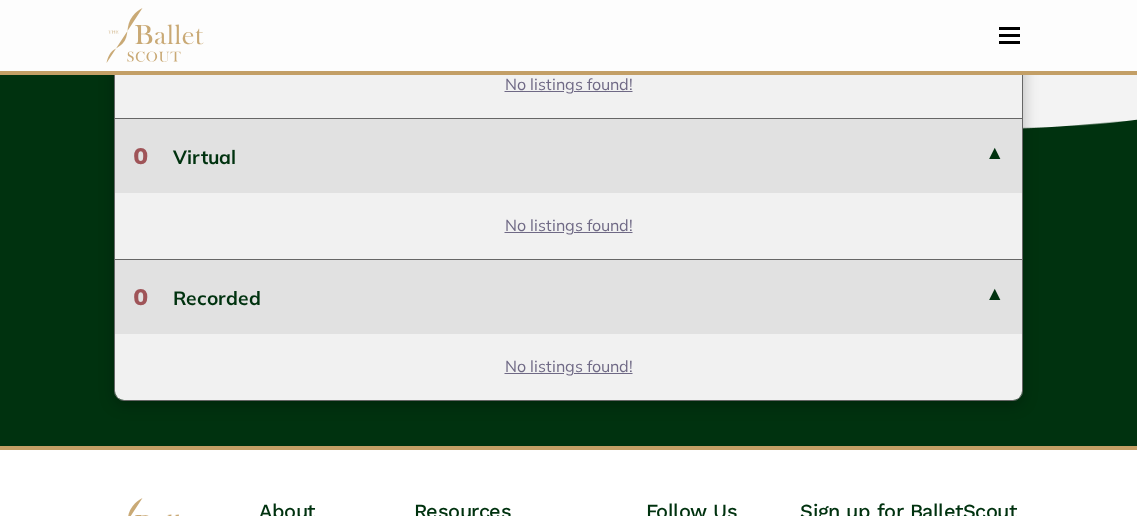 click on "0   Recorded" at bounding box center (569, 296) 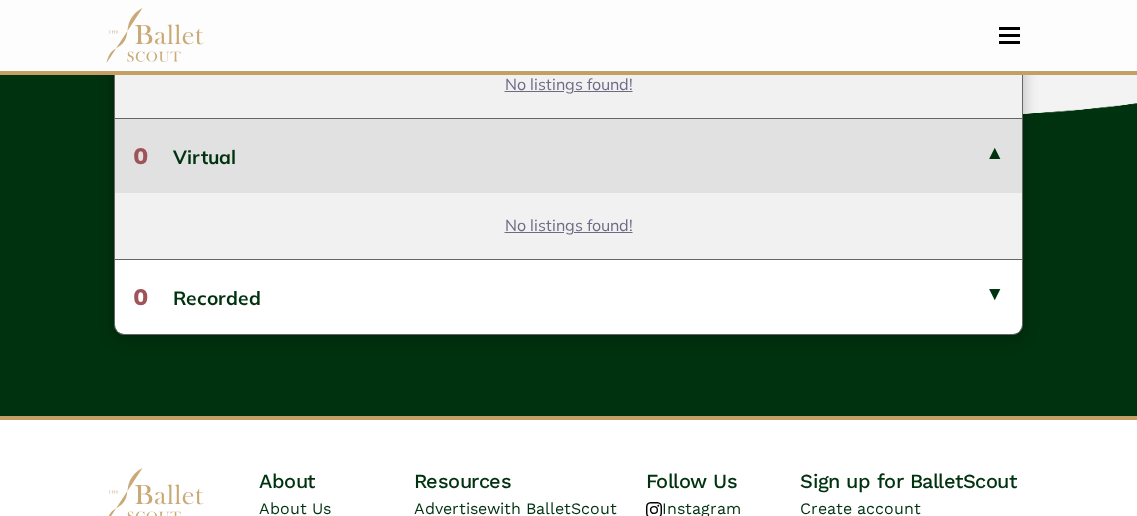 click on "0   Virtual" at bounding box center [569, 155] 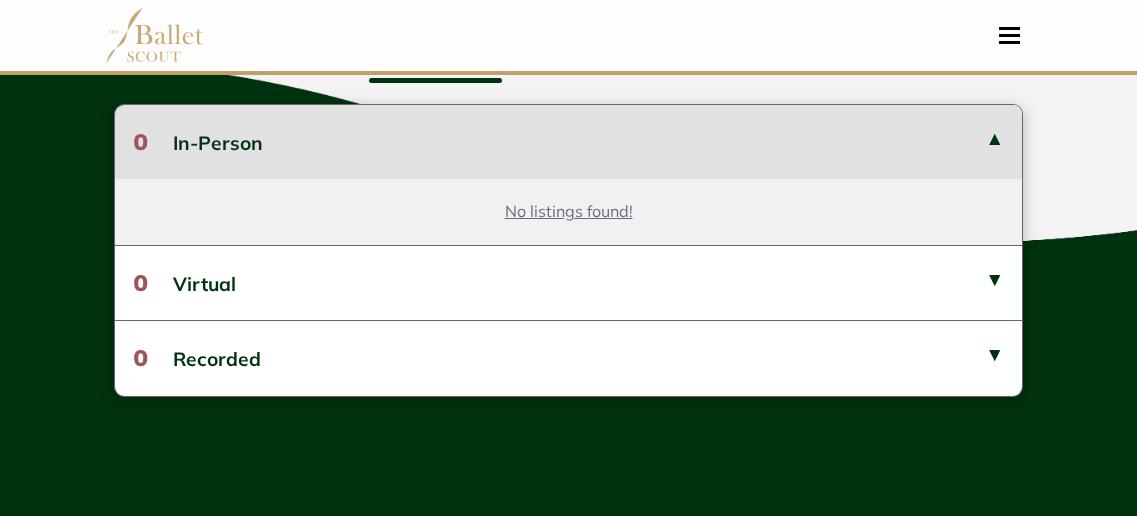 click on "0   In-Person" at bounding box center (569, 142) 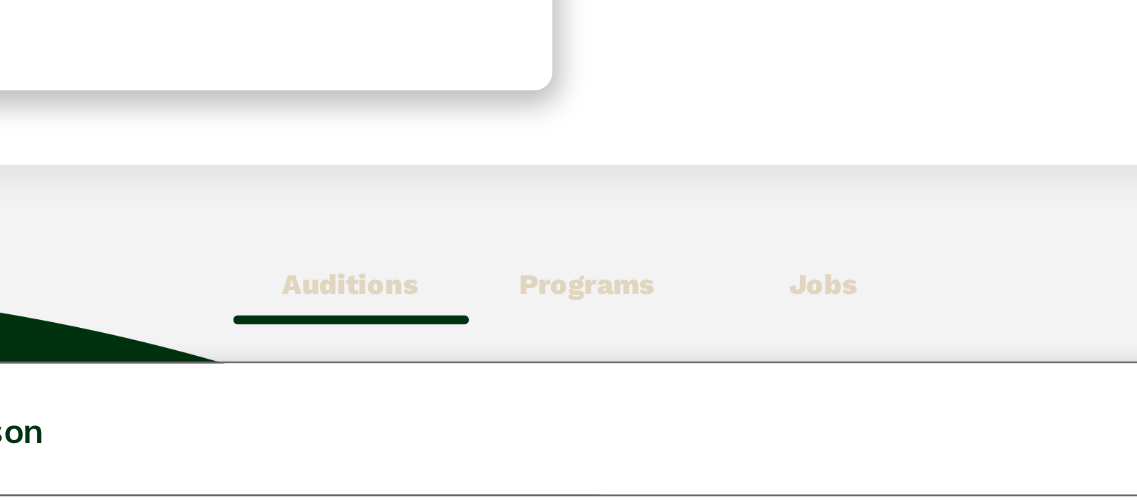 scroll, scrollTop: 290, scrollLeft: 0, axis: vertical 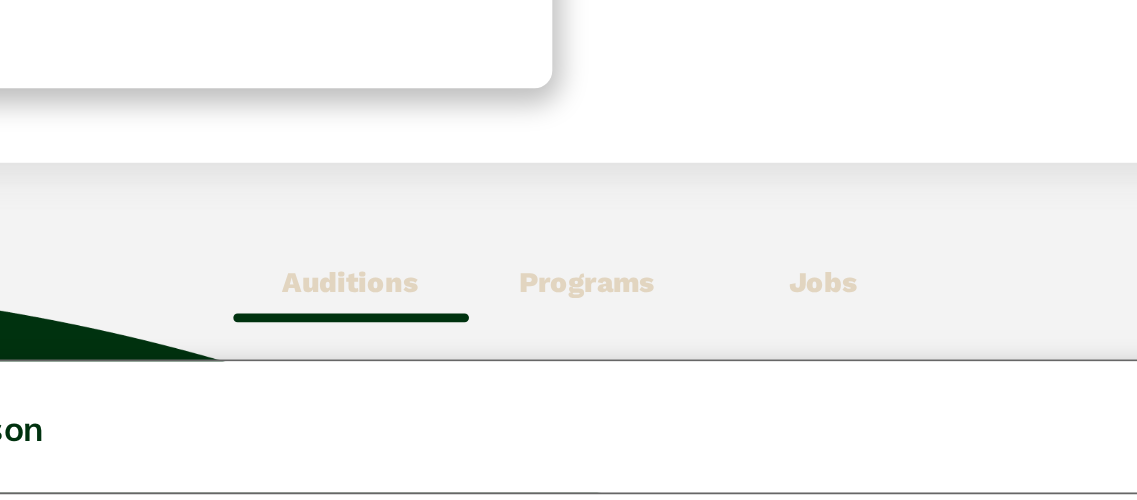 click on "Programs" at bounding box center (568, 377) 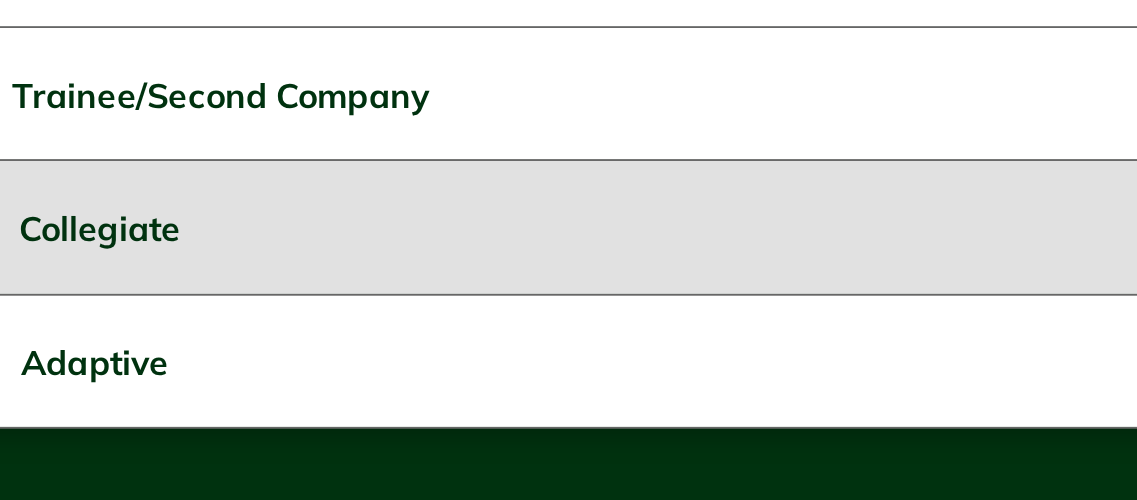 scroll, scrollTop: 630, scrollLeft: 0, axis: vertical 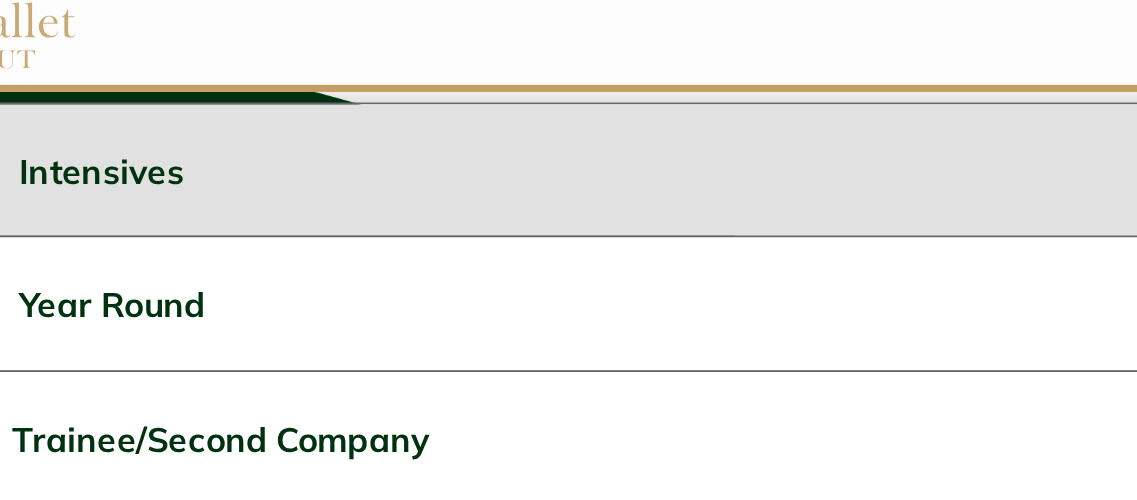 drag, startPoint x: 12, startPoint y: 88, endPoint x: 89, endPoint y: 91, distance: 77.05842 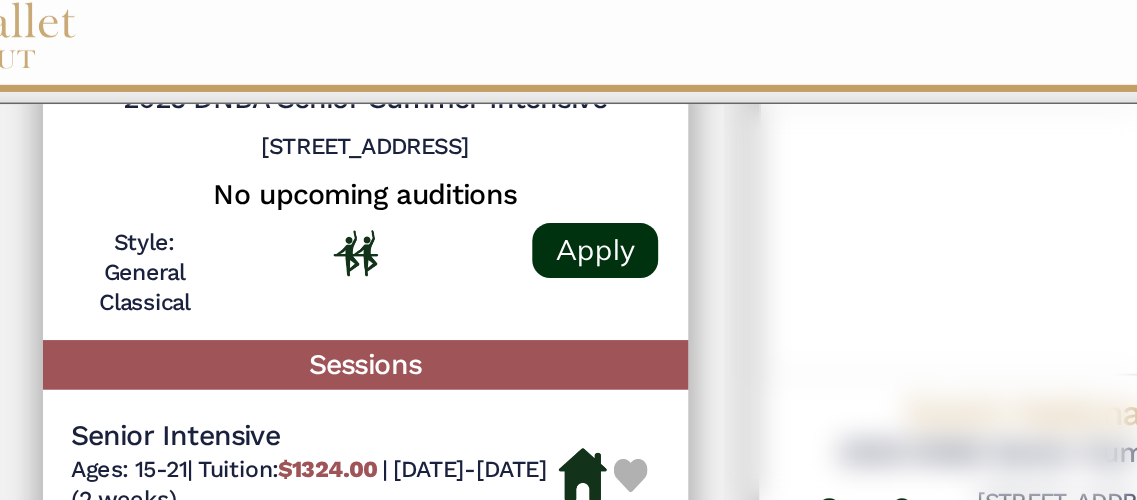 scroll, scrollTop: 129, scrollLeft: 0, axis: vertical 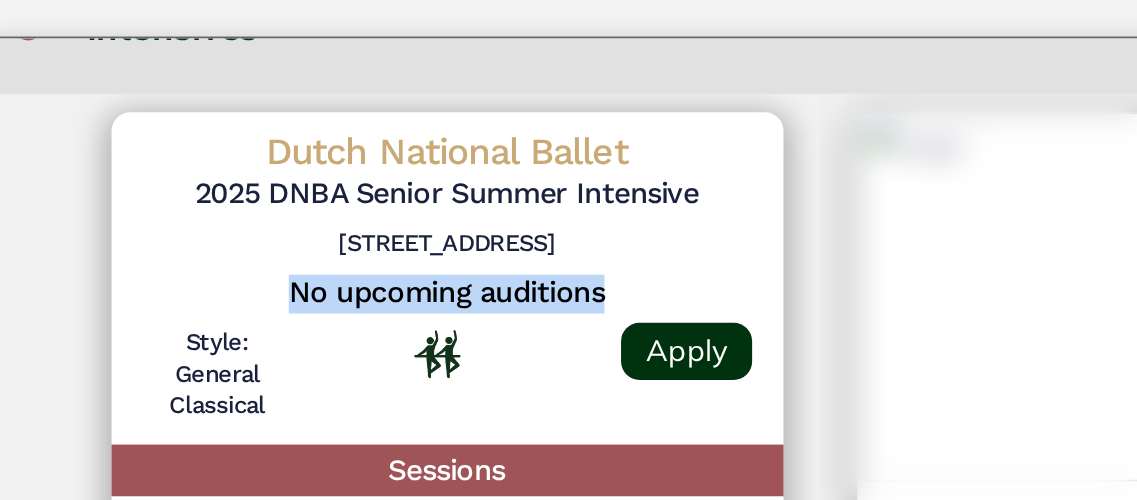 drag, startPoint x: 152, startPoint y: 154, endPoint x: 335, endPoint y: 160, distance: 183.09833 